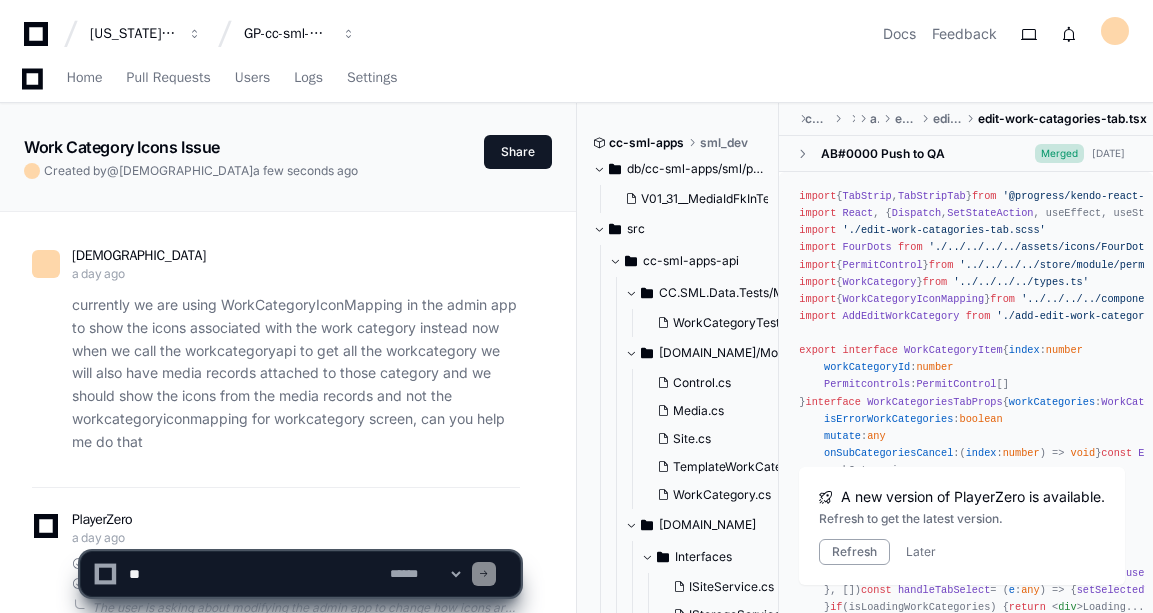 scroll, scrollTop: 43241, scrollLeft: 0, axis: vertical 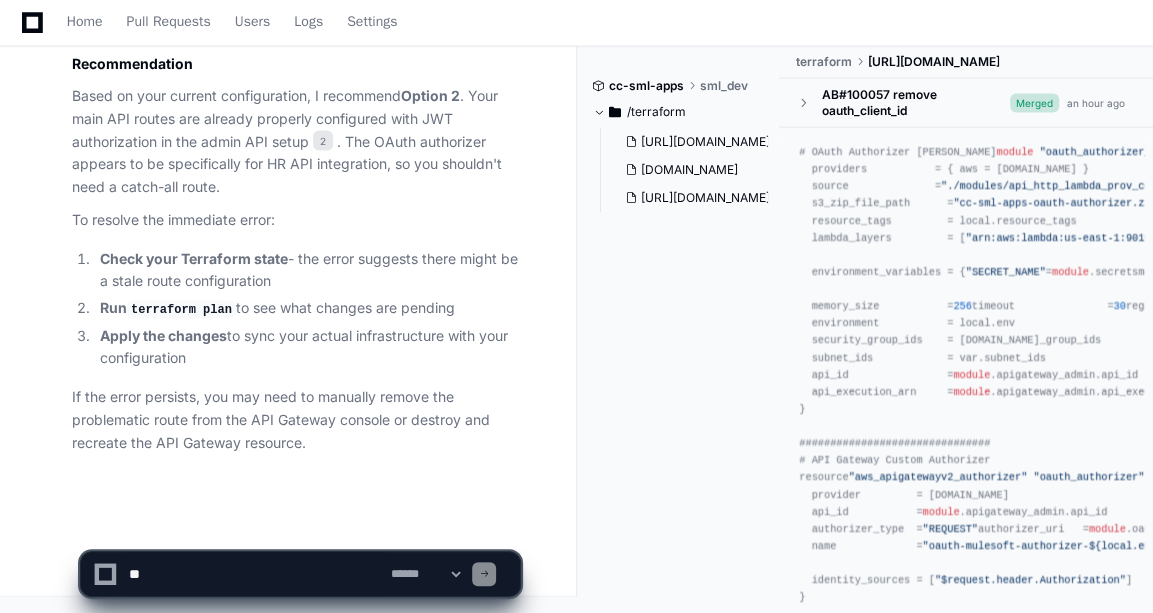 click 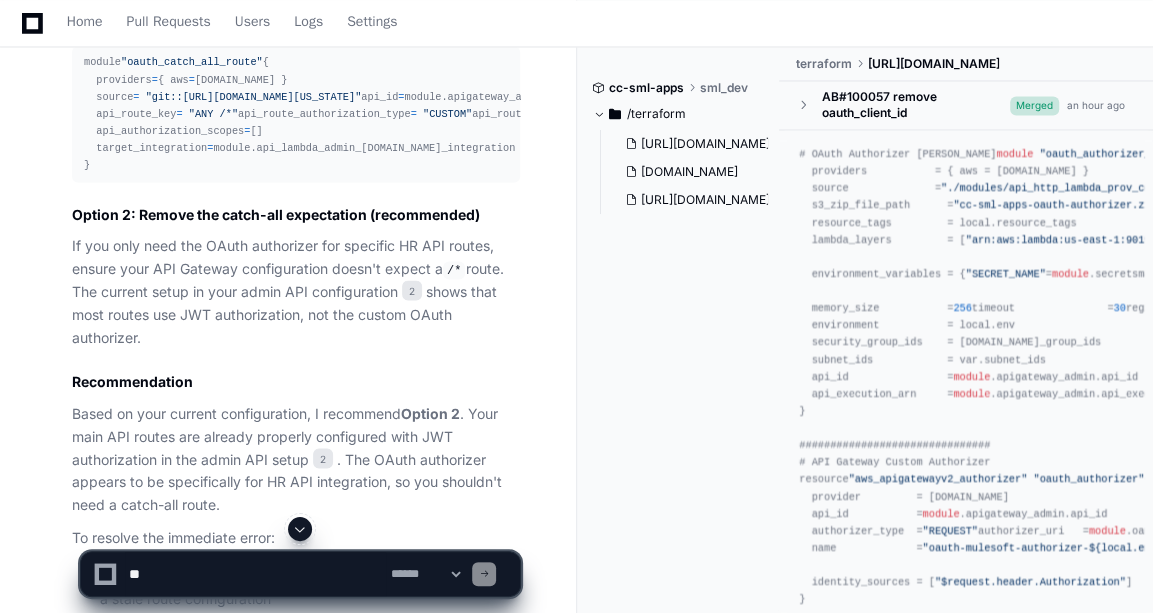 scroll, scrollTop: 2272, scrollLeft: 0, axis: vertical 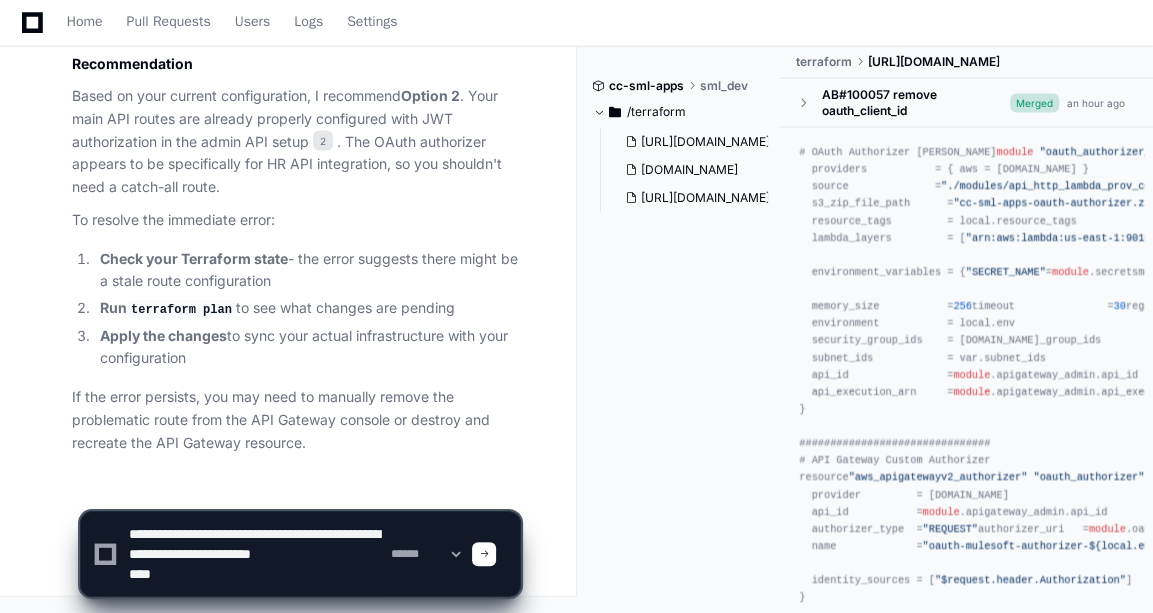paste on "**********" 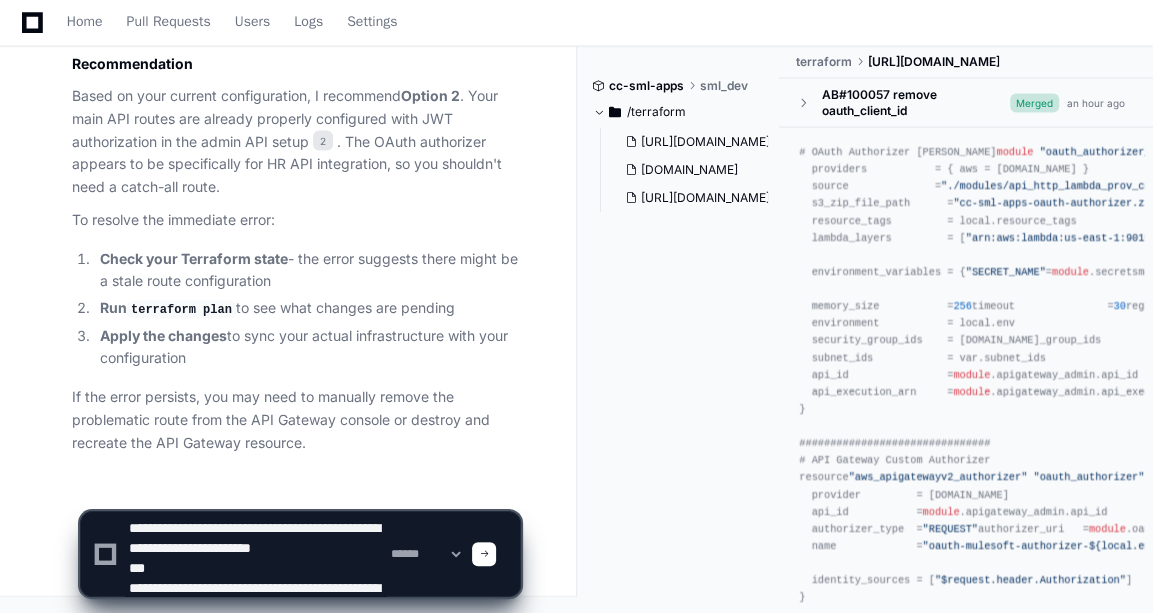 scroll, scrollTop: 26, scrollLeft: 0, axis: vertical 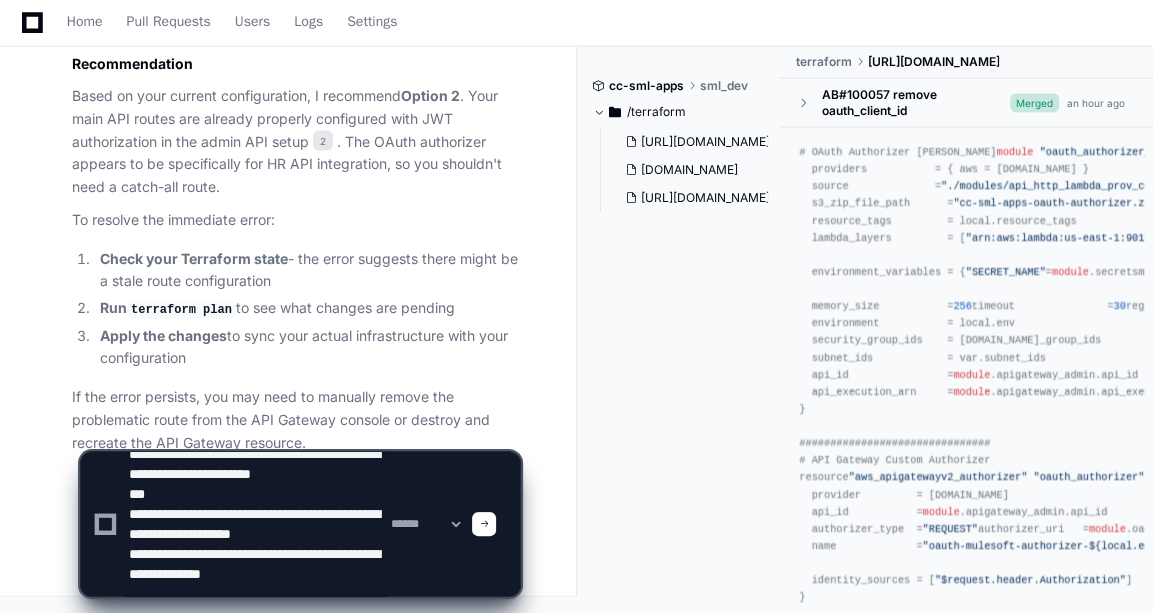 paste on "**********" 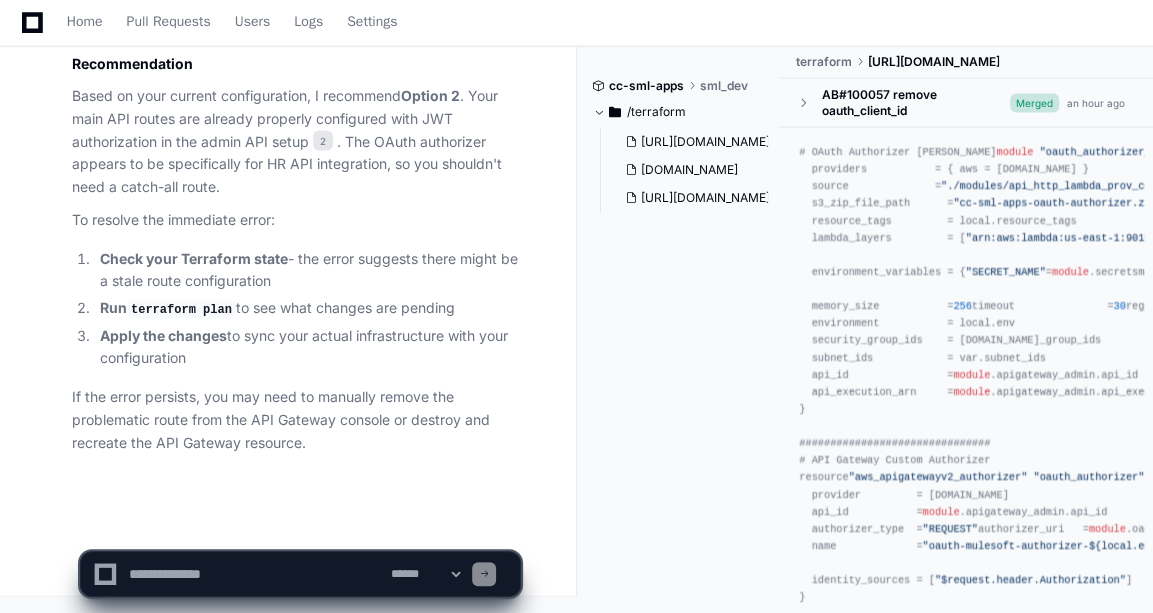 scroll, scrollTop: 0, scrollLeft: 0, axis: both 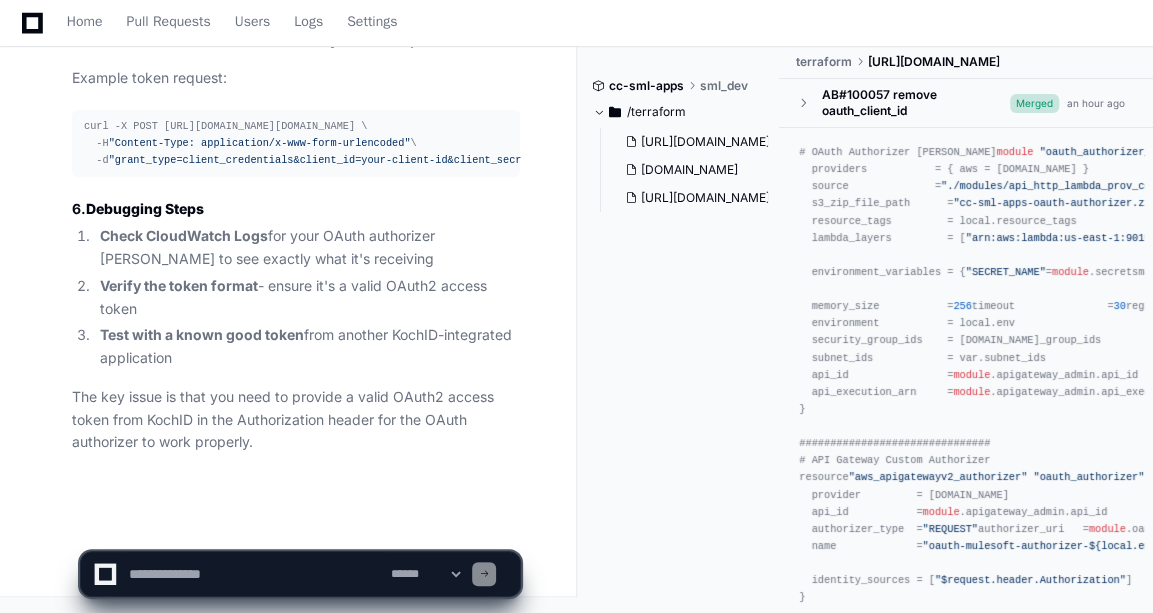 click 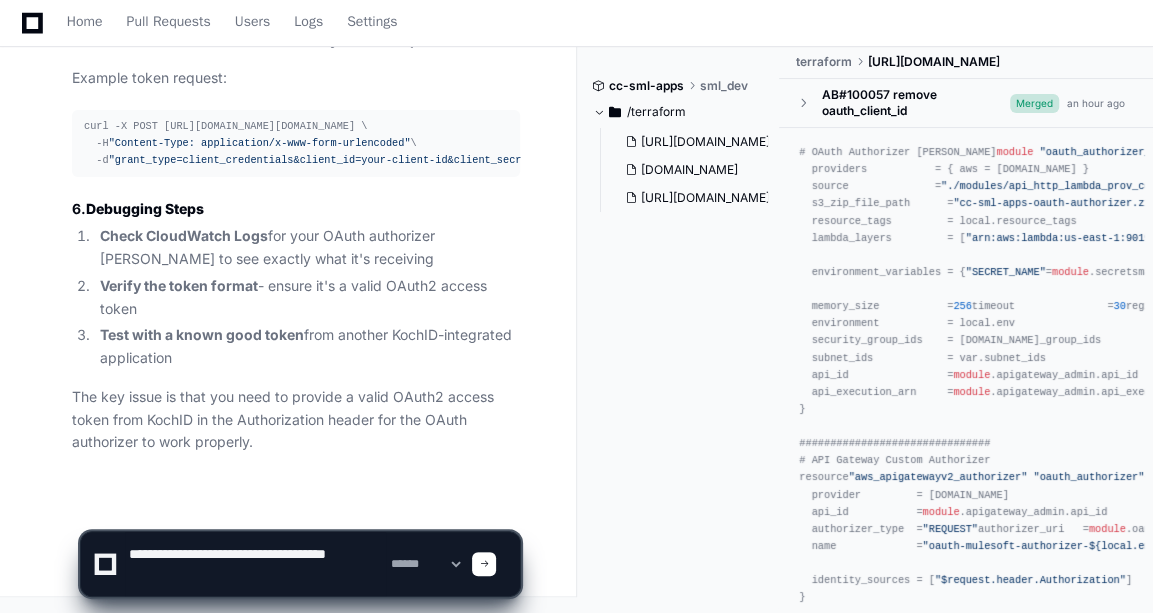 paste on "**********" 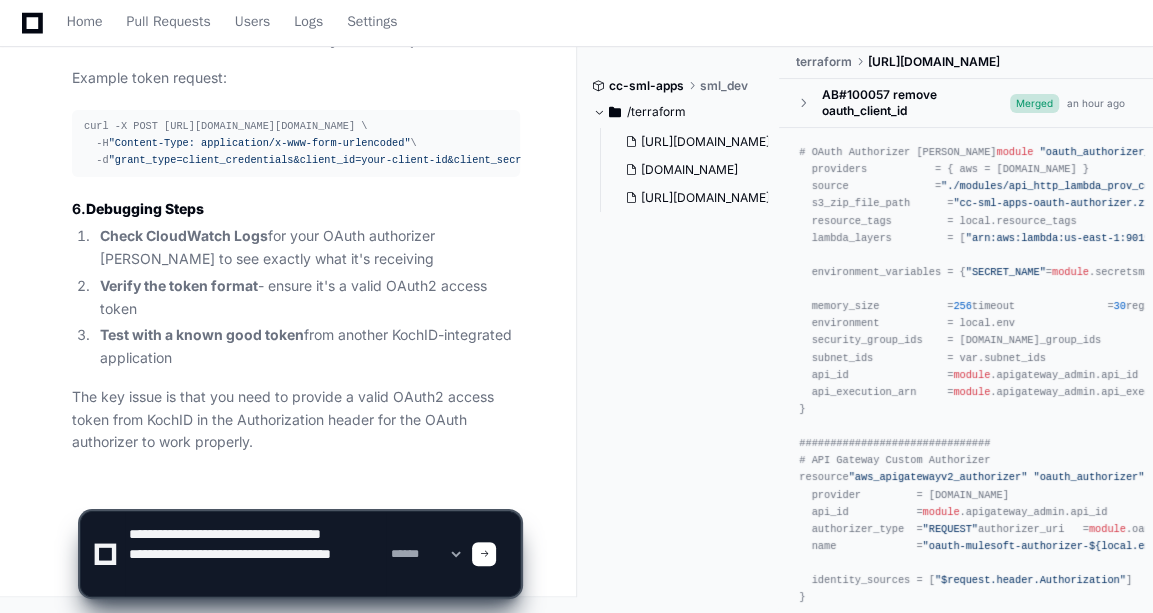 scroll, scrollTop: 26, scrollLeft: 0, axis: vertical 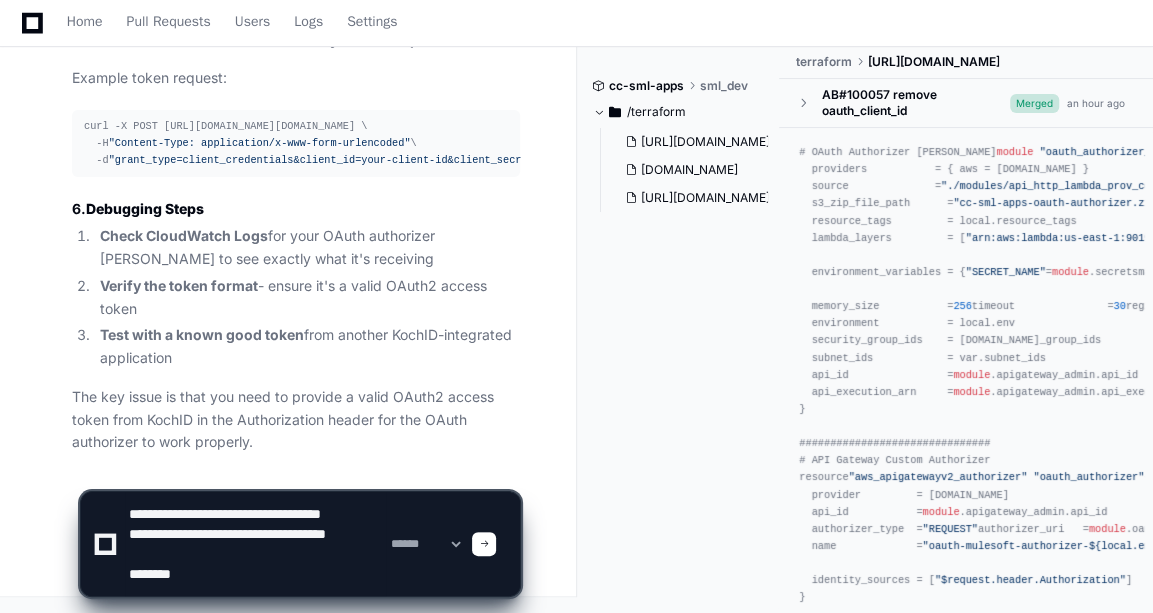paste on "**********" 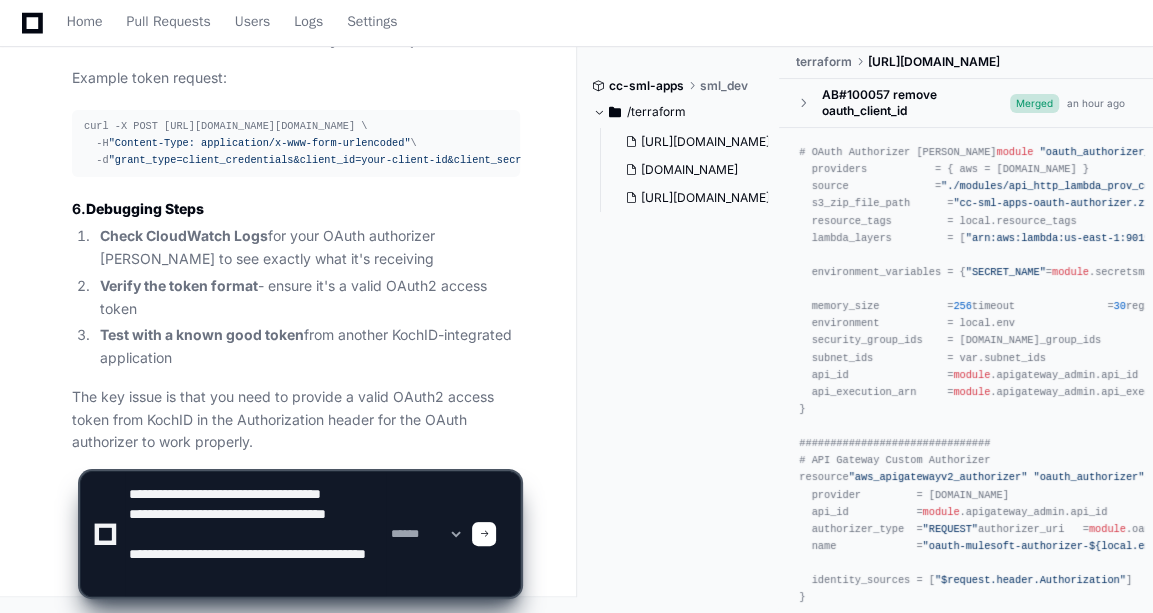 scroll, scrollTop: 39, scrollLeft: 0, axis: vertical 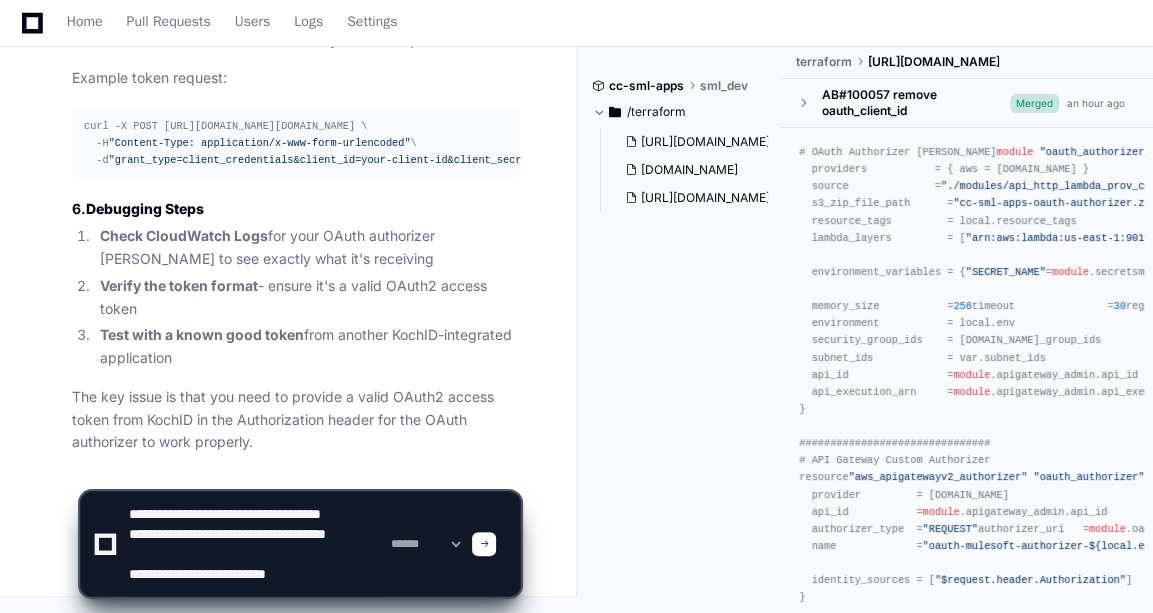 click 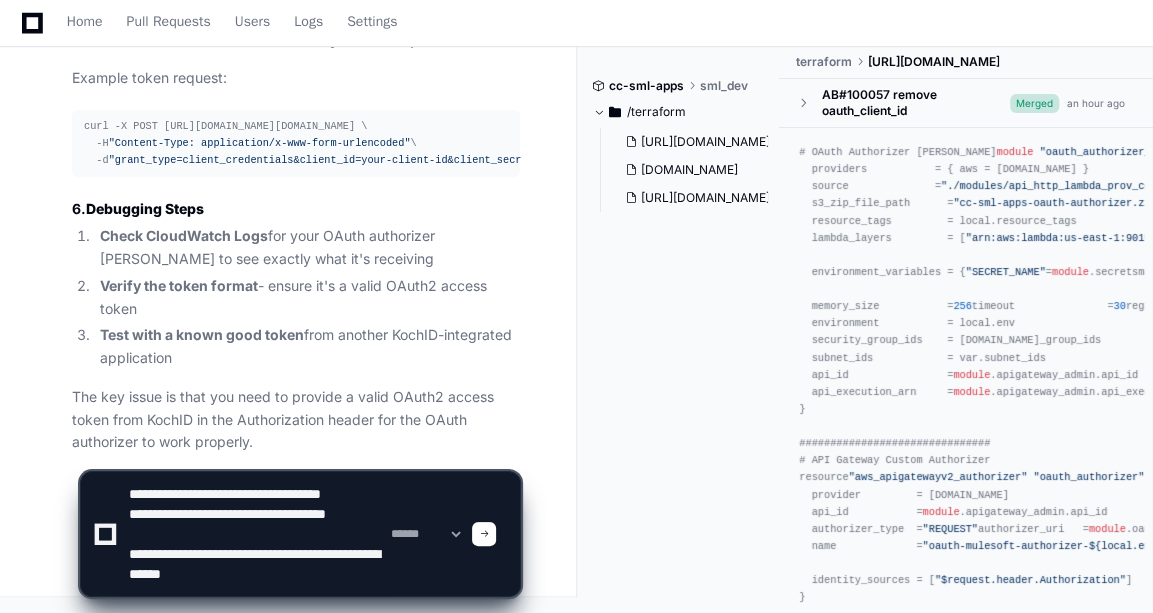 type on "**********" 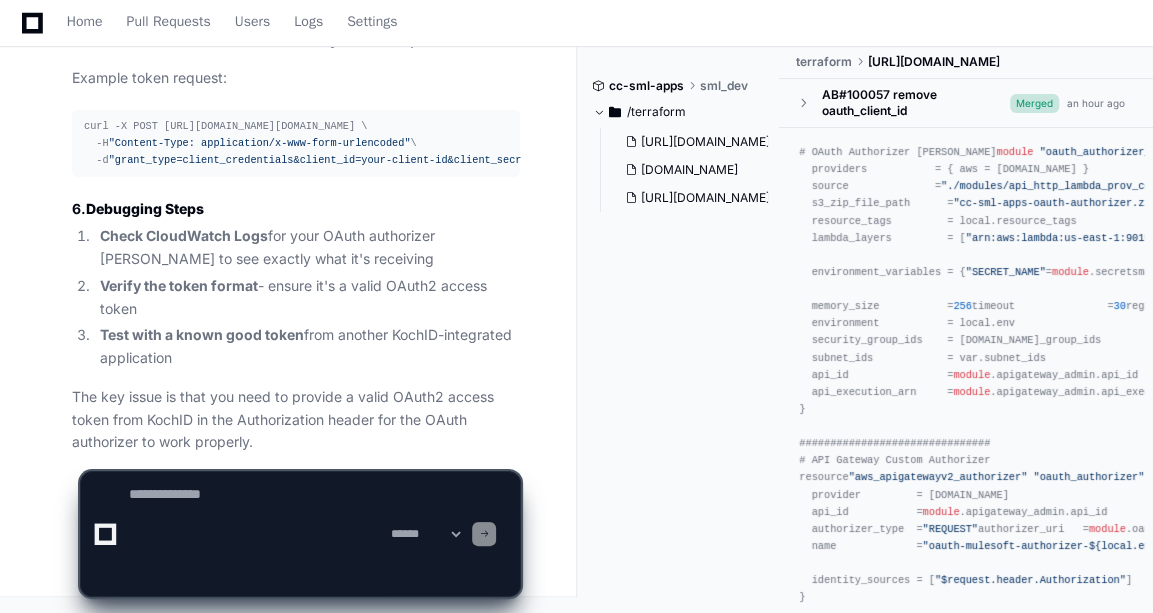 scroll, scrollTop: 0, scrollLeft: 0, axis: both 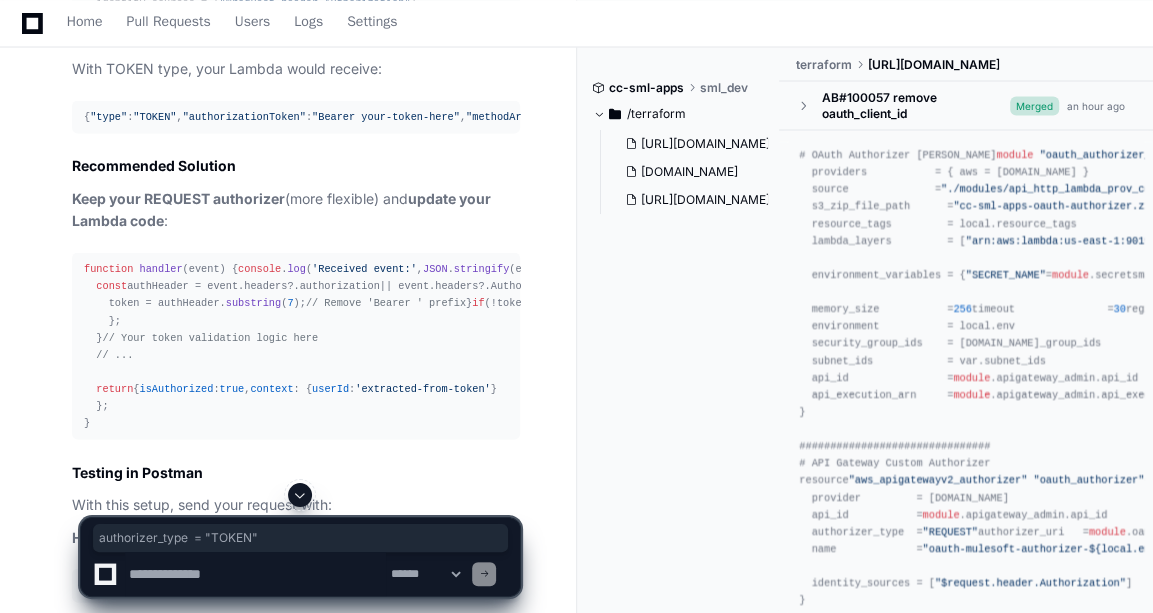 drag, startPoint x: 92, startPoint y: 398, endPoint x: 241, endPoint y: 393, distance: 149.08386 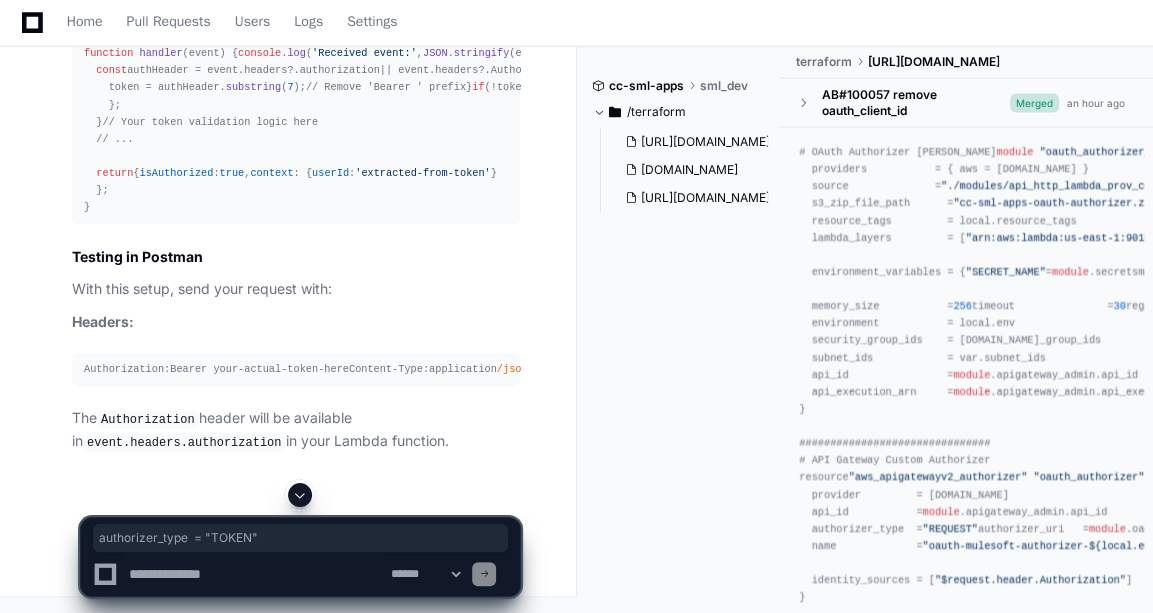 scroll, scrollTop: 6986, scrollLeft: 0, axis: vertical 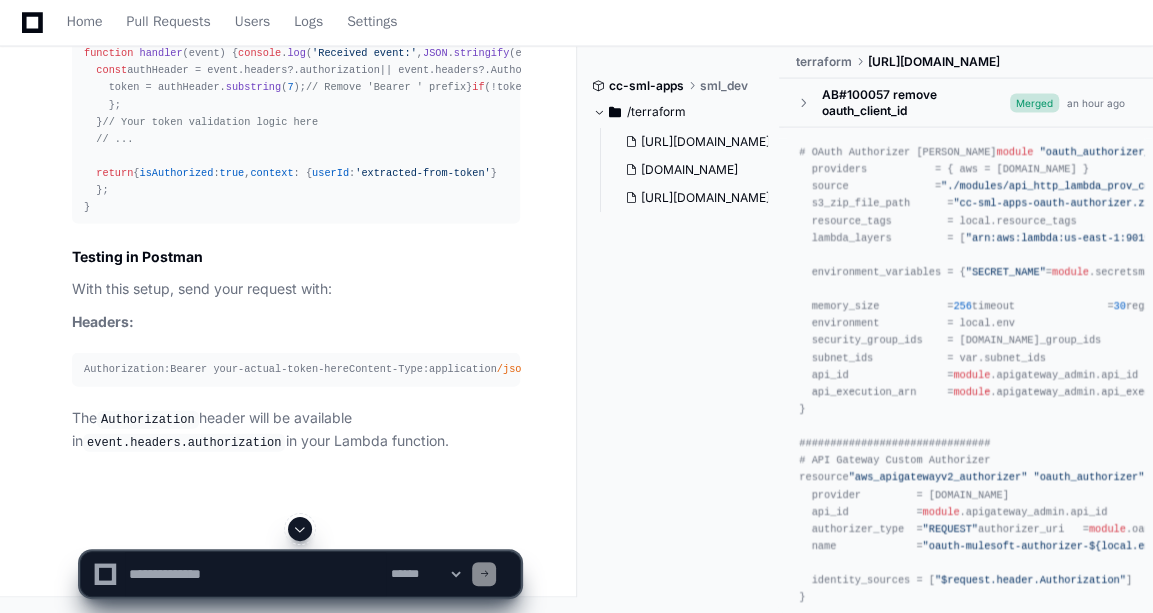 click on "function   handler ( event ) {
console . log ( 'Received event:' ,  JSON . stringify (event,  null ,  2 ));
// Extract token from headers (REQUEST authorizer)
const  authHeader = event. headers ?. authorization  || event. headers ?. Authorization ;
let  token =  null ;
if  (authHeader && authHeader. startsWith ( 'Bearer ' )) {
token = authHeader. substring ( 7 );  // Remove 'Bearer ' prefix
}
if  (!token) {
console . log ( 'Access Token not provided' );
return  {
isAuthorized :  false ,
context : {}
};
}
// Your token validation logic here
// ...
return  {
isAuthorized :  true ,
context : {
userId :  'extracted-from-token'
}
};
}" 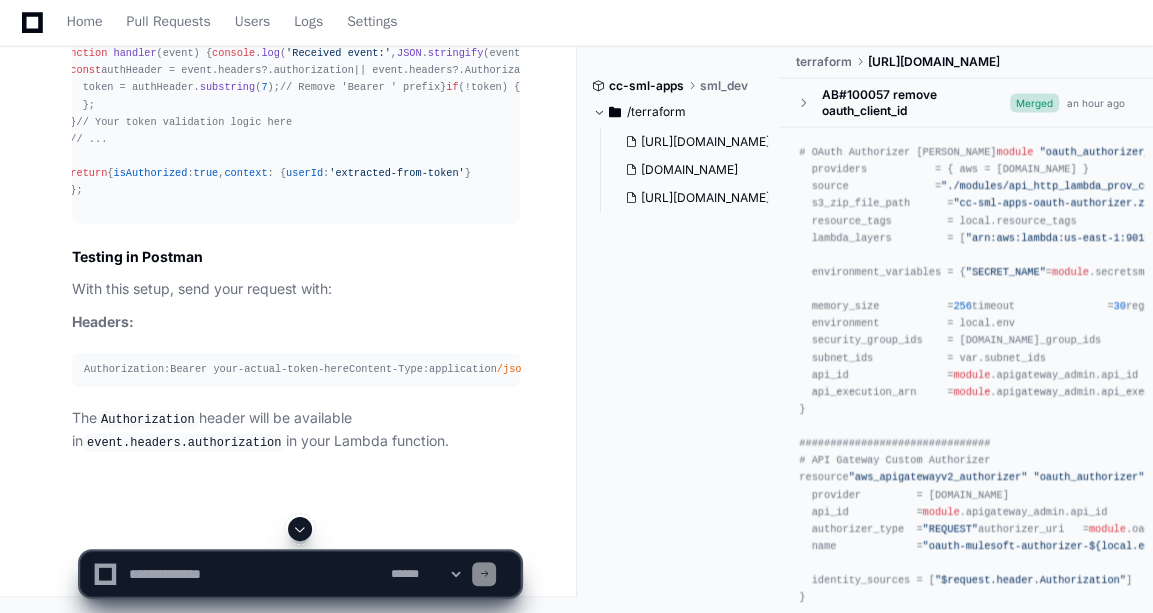 scroll, scrollTop: 0, scrollLeft: 0, axis: both 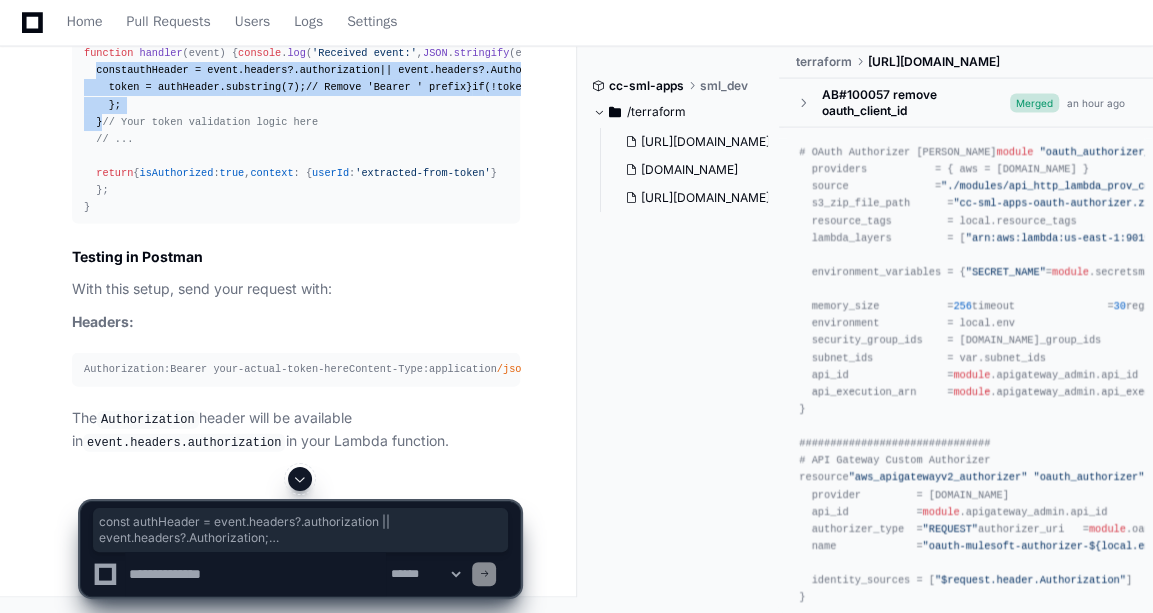drag, startPoint x: 92, startPoint y: 199, endPoint x: 126, endPoint y: 409, distance: 212.73457 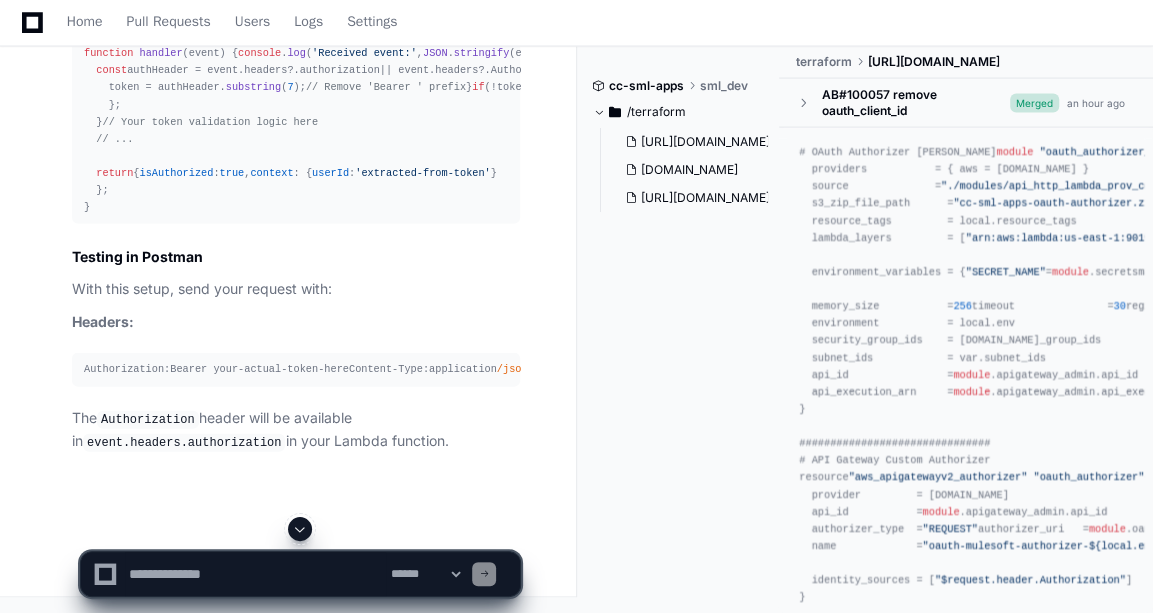 click on "function   handler ( event ) {
console . log ( 'Received event:' ,  JSON . stringify (event,  null ,  2 ));
// Extract token from headers (REQUEST authorizer)
const  authHeader = event. headers ?. authorization  || event. headers ?. Authorization ;
let  token =  null ;
if  (authHeader && authHeader. startsWith ( 'Bearer ' )) {
token = authHeader. substring ( 7 );  // Remove 'Bearer ' prefix
}
if  (!token) {
console . log ( 'Access Token not provided' );
return  {
isAuthorized :  false ,
context : {}
};
}
// Your token validation logic here
// ...
return  {
isAuthorized :  true ,
context : {
userId :  'extracted-from-token'
}
};
}" 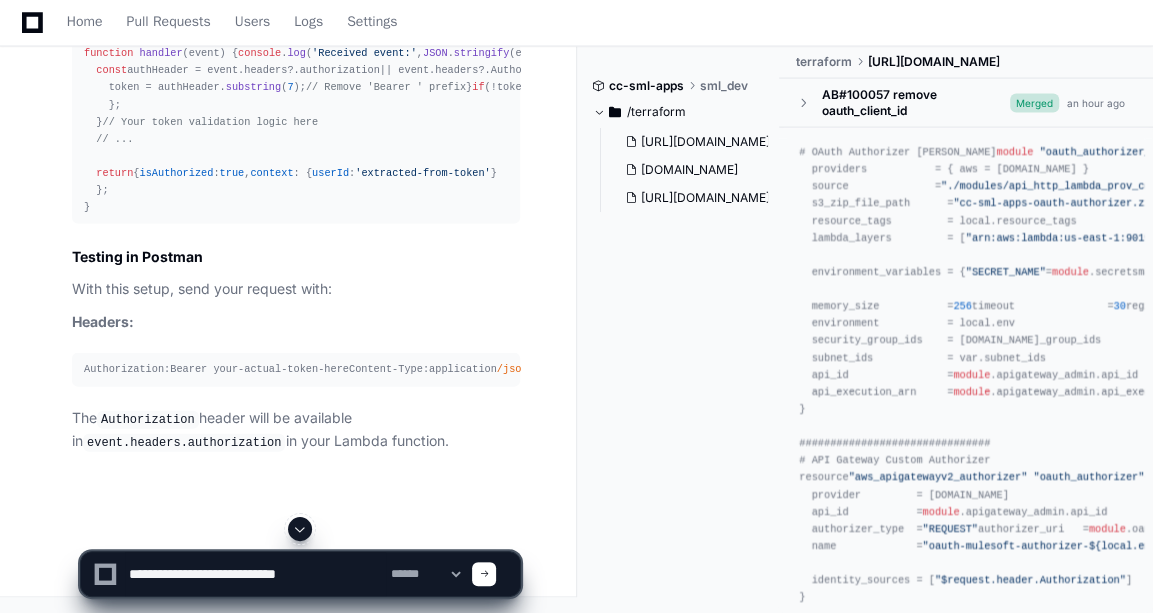 type on "**********" 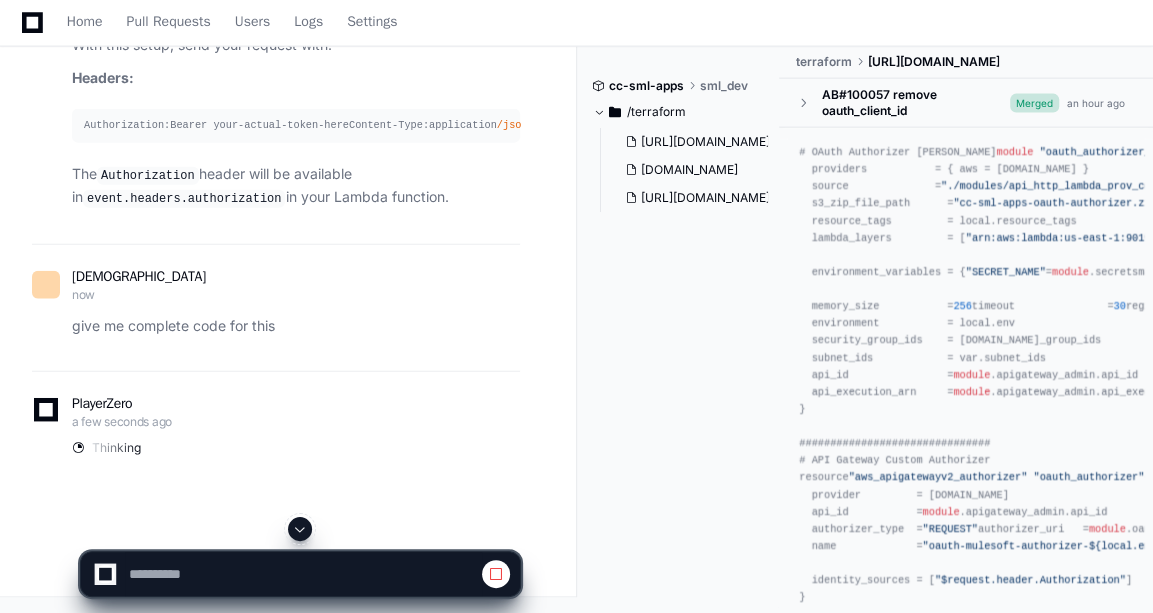 scroll, scrollTop: 6946, scrollLeft: 0, axis: vertical 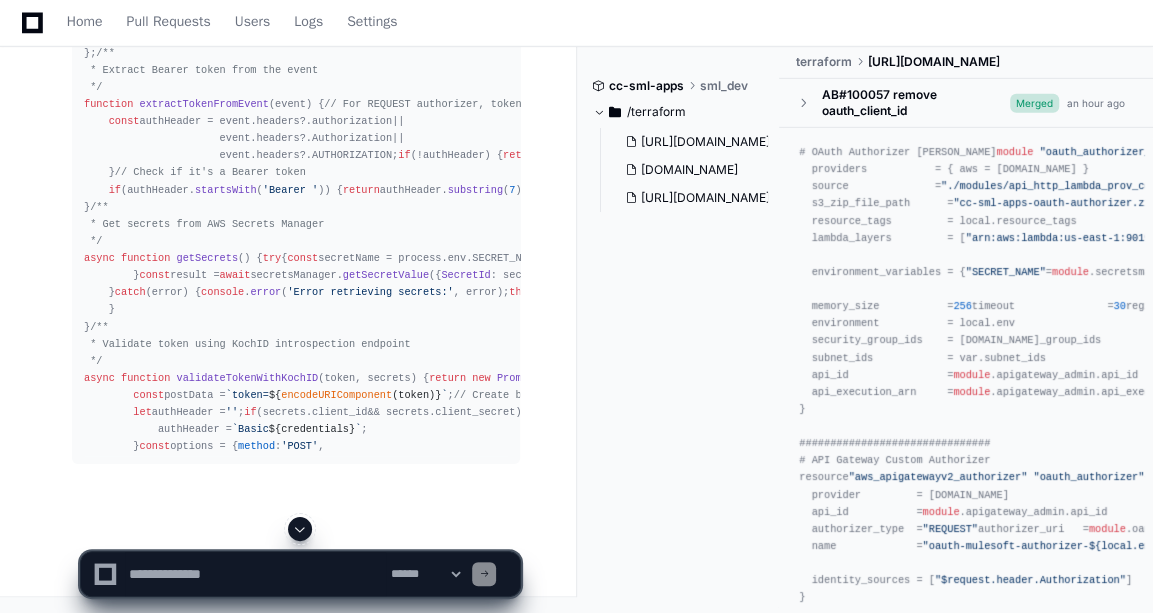 click 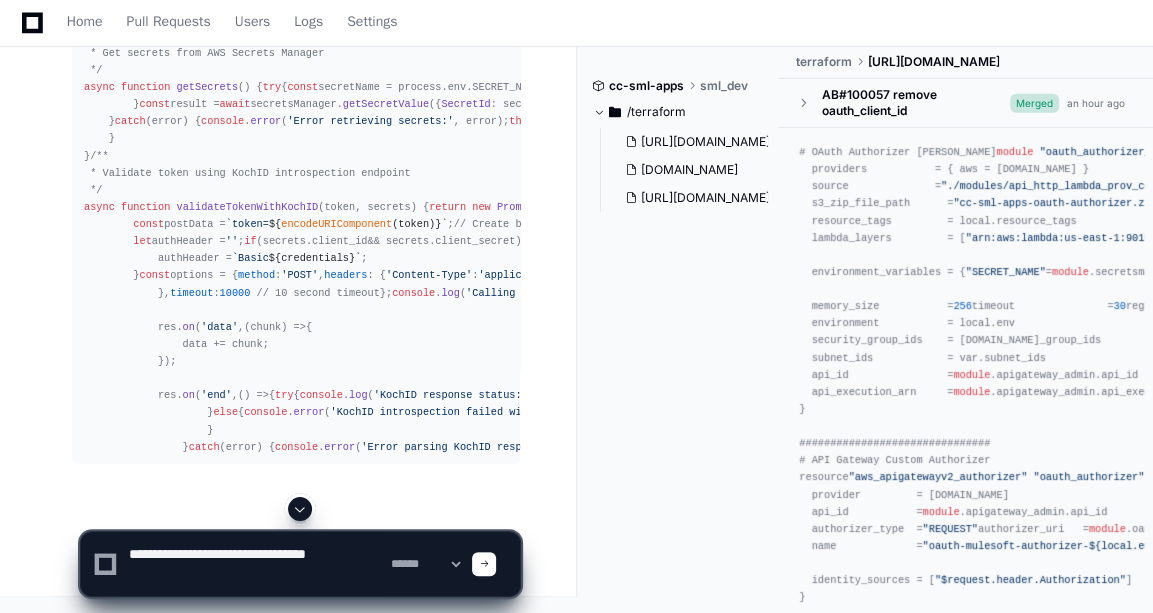 paste on "**********" 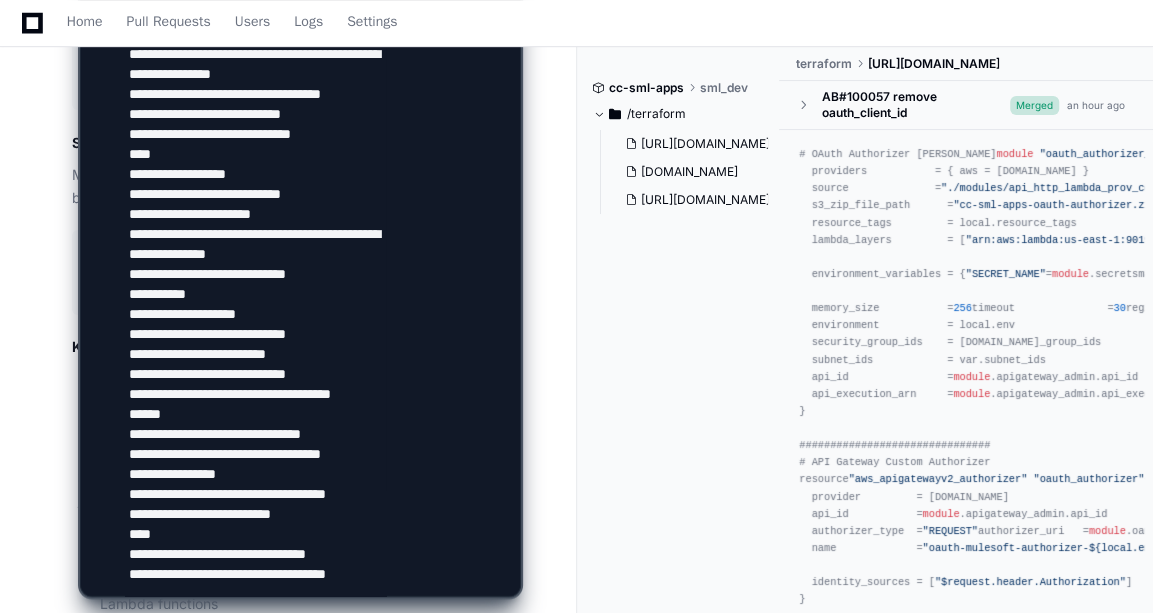 scroll, scrollTop: 986, scrollLeft: 0, axis: vertical 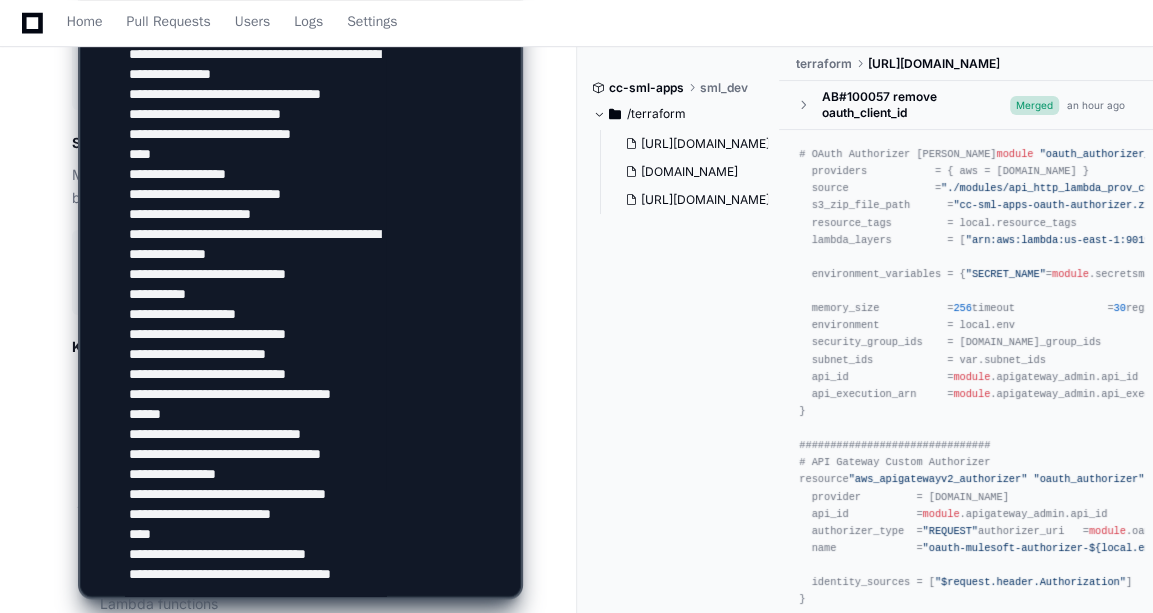 type on "**********" 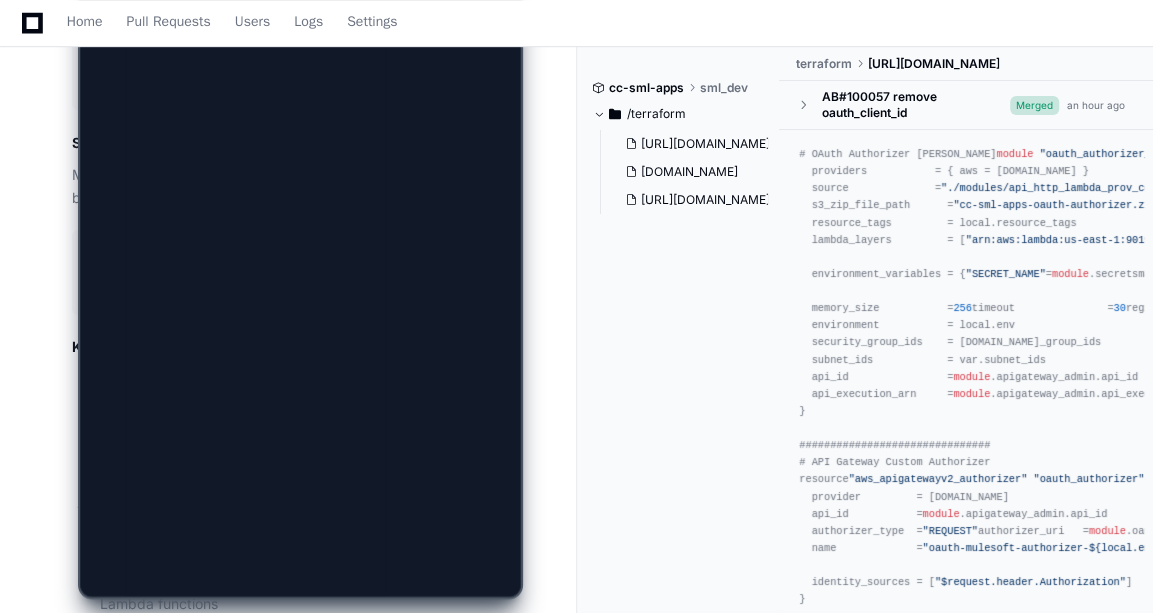 scroll, scrollTop: 0, scrollLeft: 0, axis: both 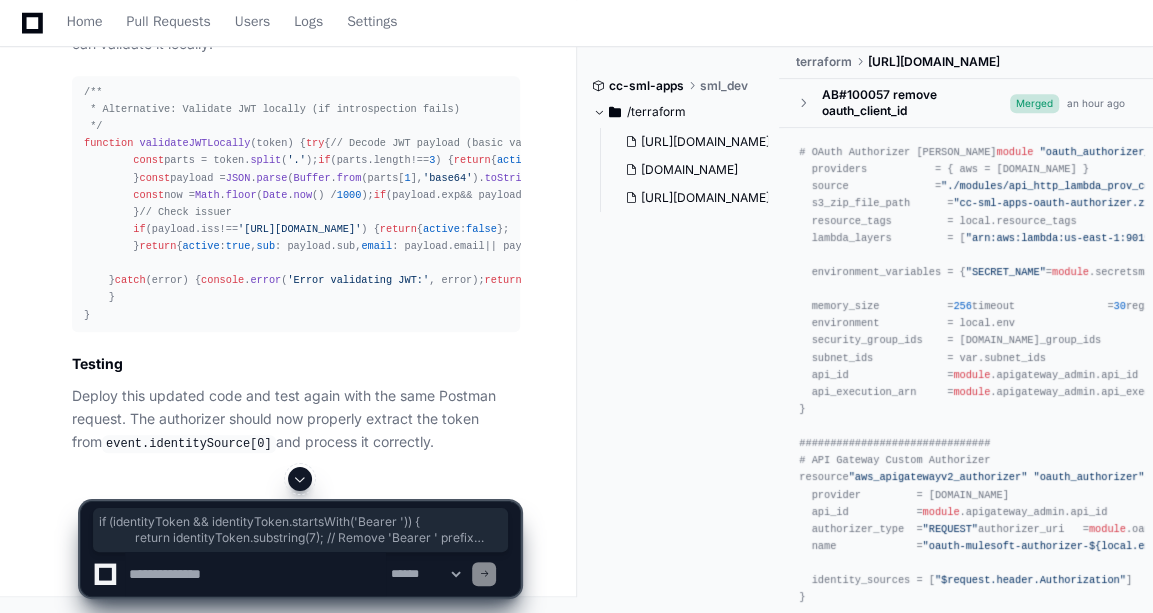 drag, startPoint x: 89, startPoint y: 470, endPoint x: 98, endPoint y: 143, distance: 327.12384 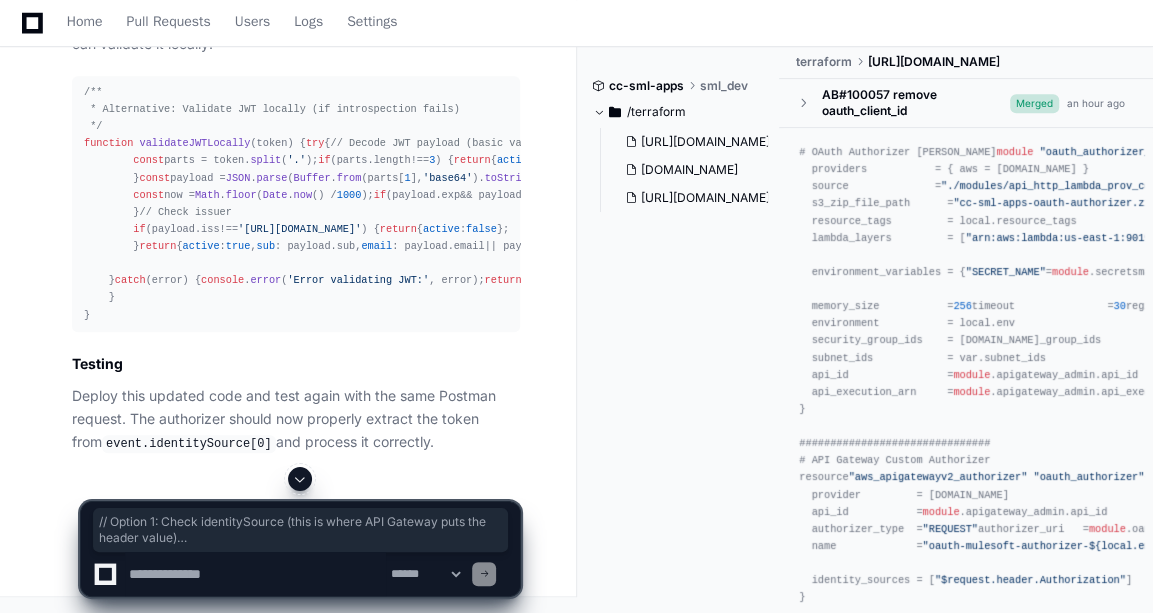 scroll, scrollTop: 14938, scrollLeft: 0, axis: vertical 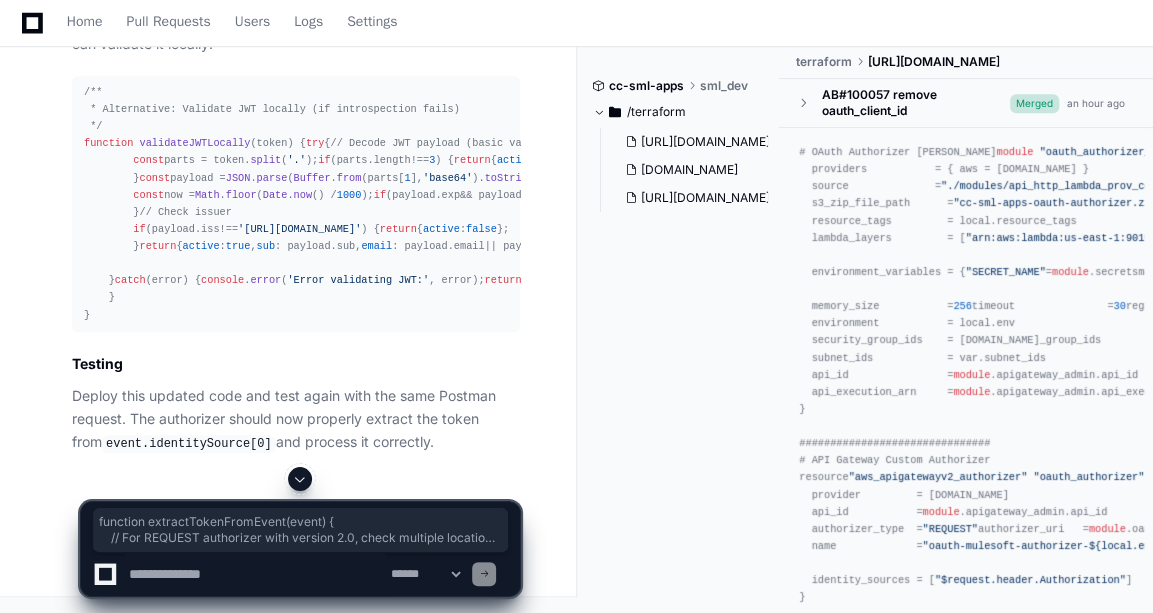 copy on "function   extractTokenFromEvent ( event ) {
// For REQUEST authorizer with version 2.0, check multiple locations
// Option 1: Check identitySource (this is where API Gateway puts the header value)
if  (event. identitySource  && event. identitySource . length  >  0 ) {
const  identityToken = event. identitySource [ 0 ];
if  (identityToken && identityToken. startsWith ( 'Bearer ' )) {
return  identityToken. substring ( 7 );  // Remove 'Bearer ' prefix
}
}
// Option 2: Check headers.authorization (fallback)
const  authHeader = event. headers ?. authorization  ||
event. headers ?. Authorization  ||
event. headers ?. AUTHORIZATION ;
if  (authHeader) {
if  (authHeader. startsWith ( 'Bearer ' )) {
return  authHeader. substring ( 7 );  // Remove 'Bearer ' prefix
}  else   if  (authHeader. startsWith ( 'bearer ' )) {
return  authHeader. substring ( 7 ..." 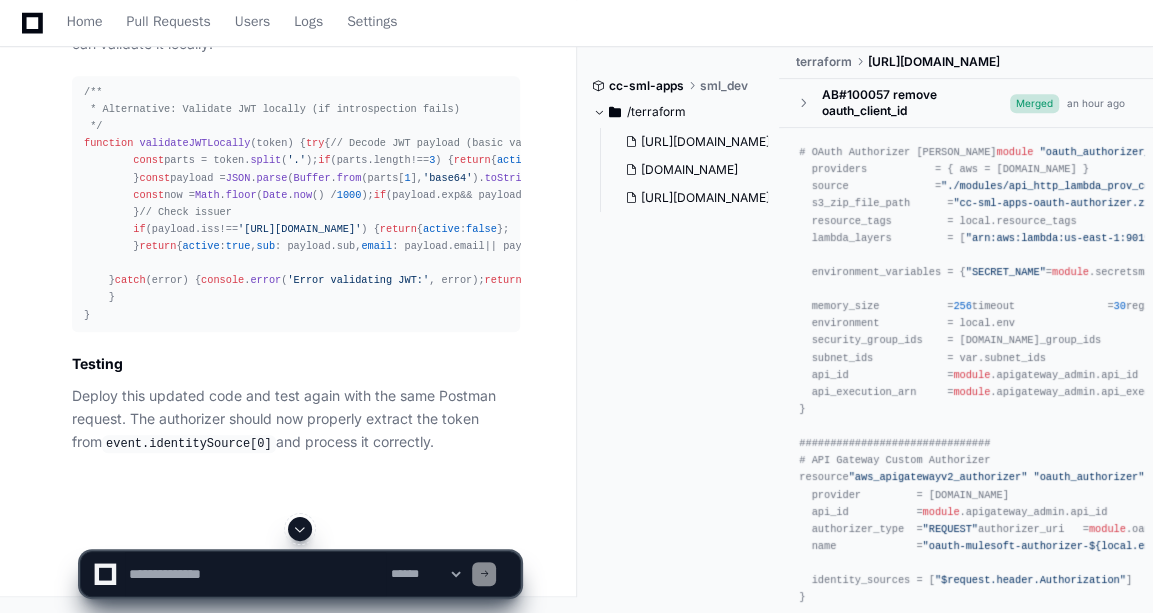scroll, scrollTop: 14673, scrollLeft: 0, axis: vertical 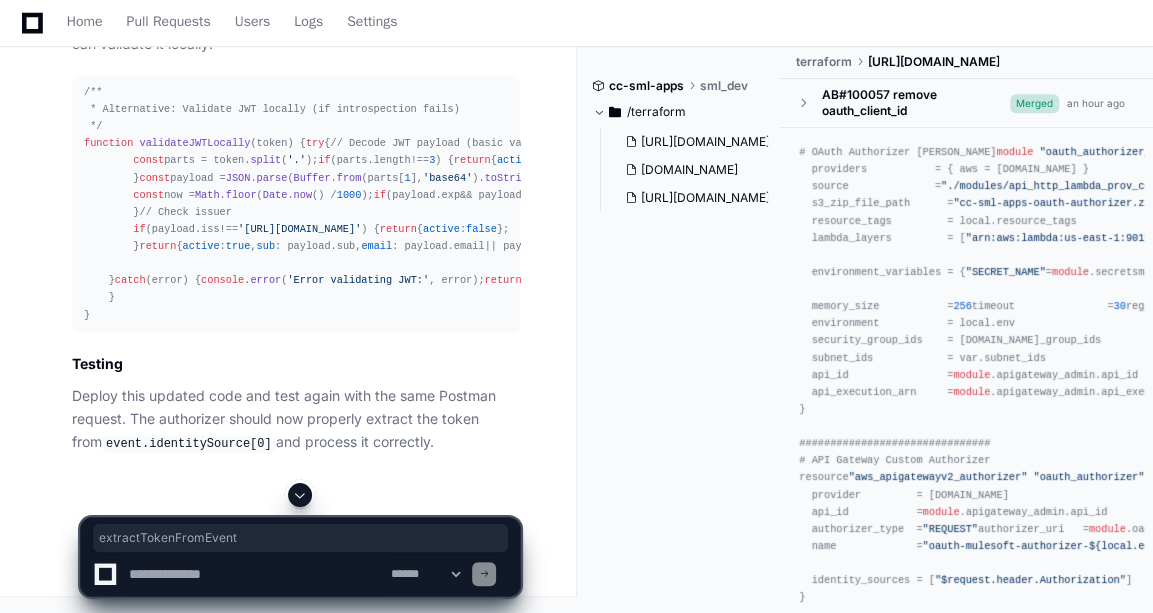 click on "extractTokenFromEvent" 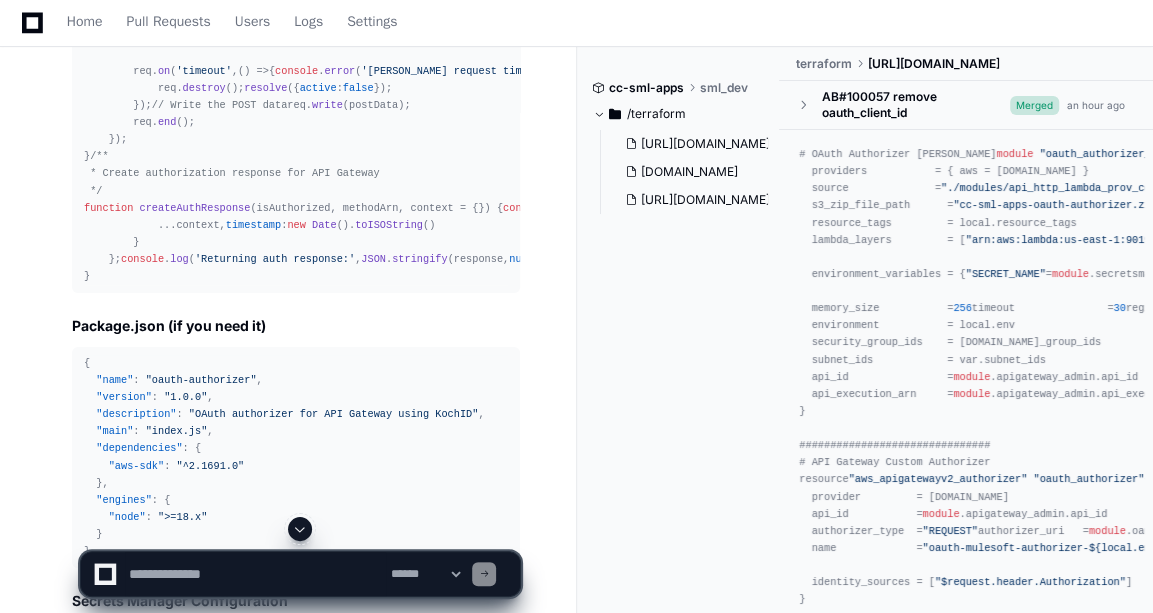 scroll, scrollTop: 8371, scrollLeft: 0, axis: vertical 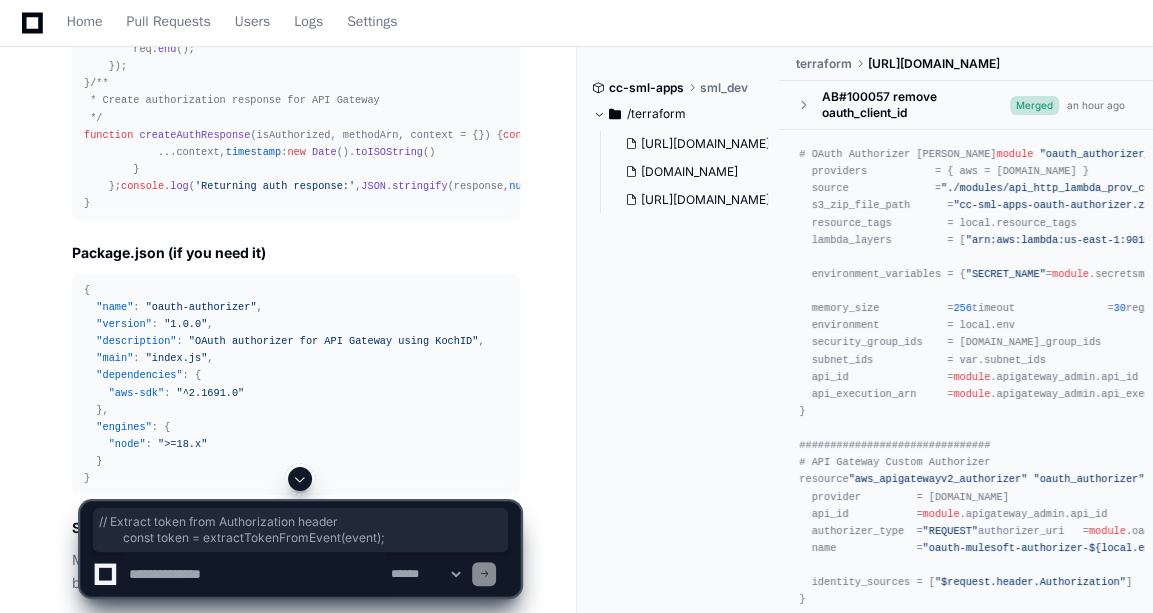 drag, startPoint x: 129, startPoint y: 216, endPoint x: 375, endPoint y: 231, distance: 246.4569 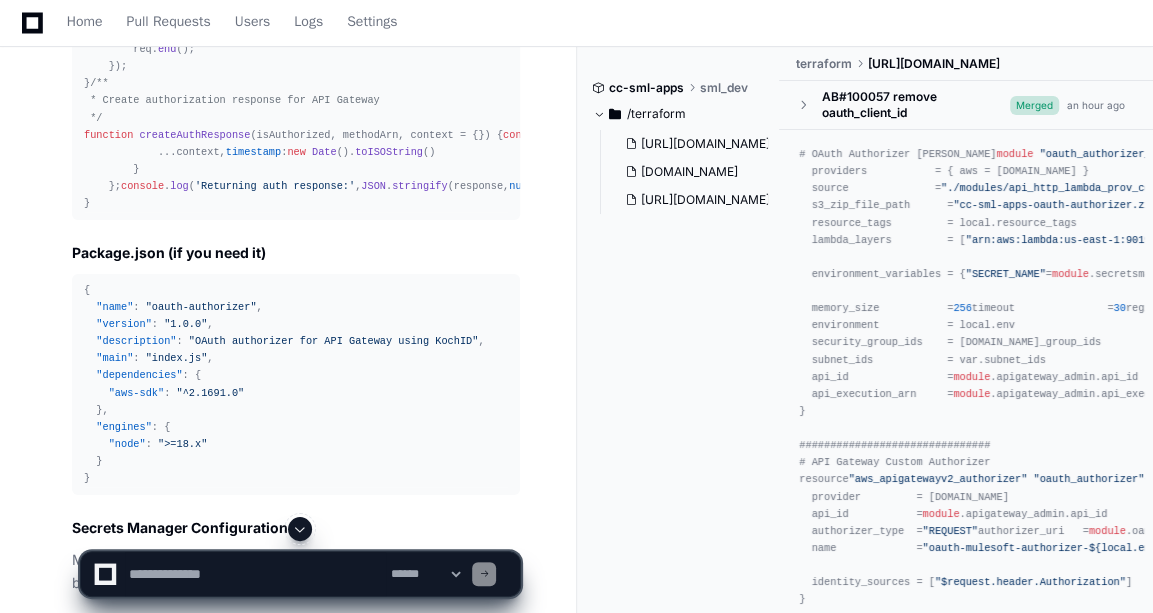 click on "Thinking [URL][DOMAIN_NAME] 1  The user is asking for complete code for the OAuth authorizer Lambda function. Based on the conversation, they have:
1. A REQUEST type authorizer configured in Terraform
2. The authorizer is configured to use KochID introspection endpoint: "[URL][DOMAIN_NAME][DOMAIN_NAME]"
3. The Lambda should extract the token from the Authorization header
4. It should validate the token using the KochID introspection endpoint
5. Return appropriate authorization response
I need to provide a complete Lambda function that:
1. Extracts the Bearer token from the Authorization header
2. Calls the KochID introspection endpoint to validate the token
3. Returns the proper response format for API Gateway v2 REQUEST authorizer
4. Handles errors appropriately
5. Uses the SECRET_NAME environment variable that's configured in their Terraform
Let me write a complete Node.js Lambda function for this.  Here's the complete OAuth authorizer Lambda function code based on your configuration 1 :" 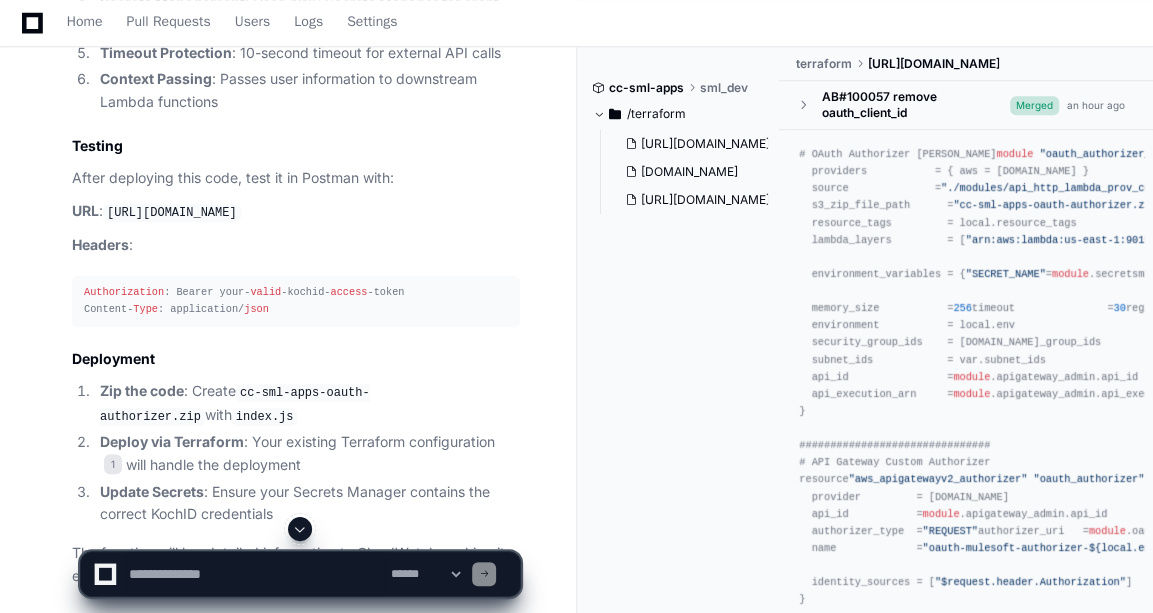 scroll, scrollTop: 9369, scrollLeft: 0, axis: vertical 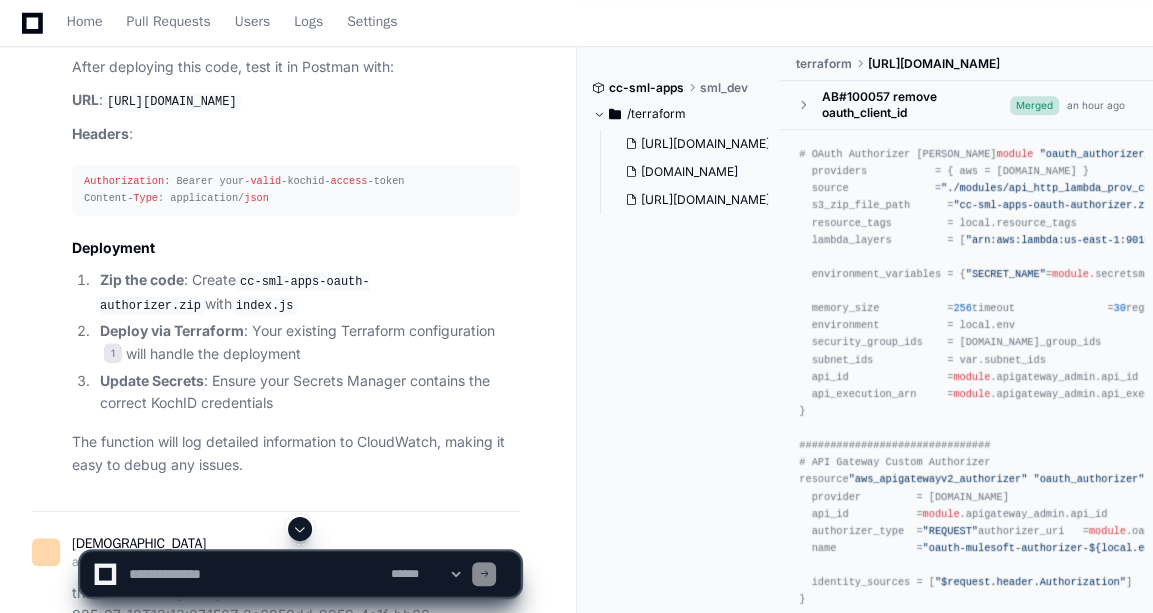 click 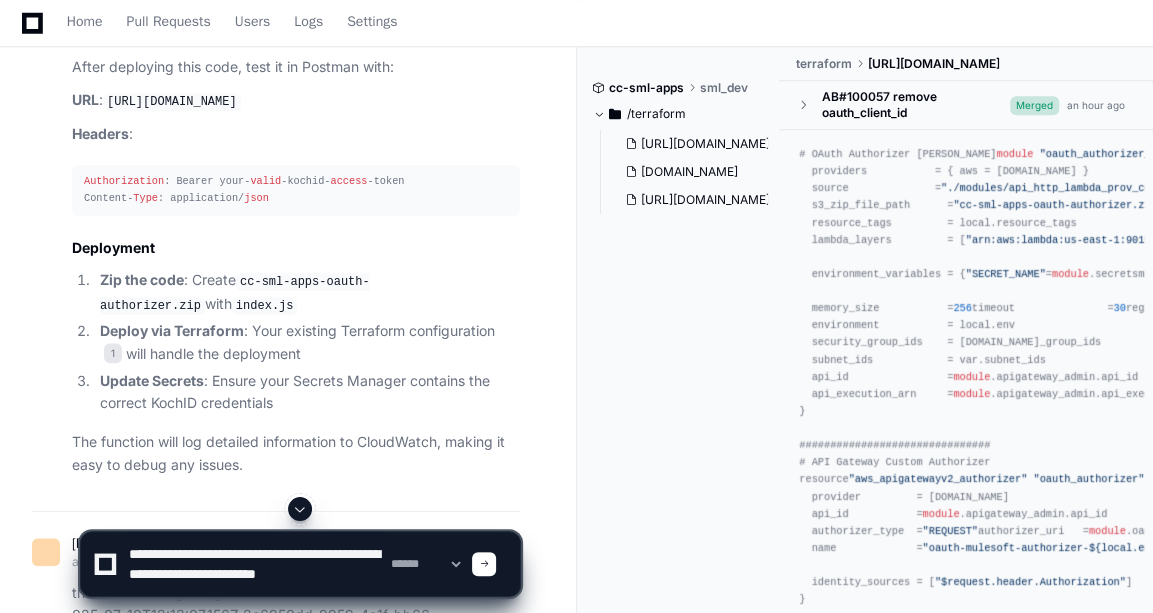 type on "**********" 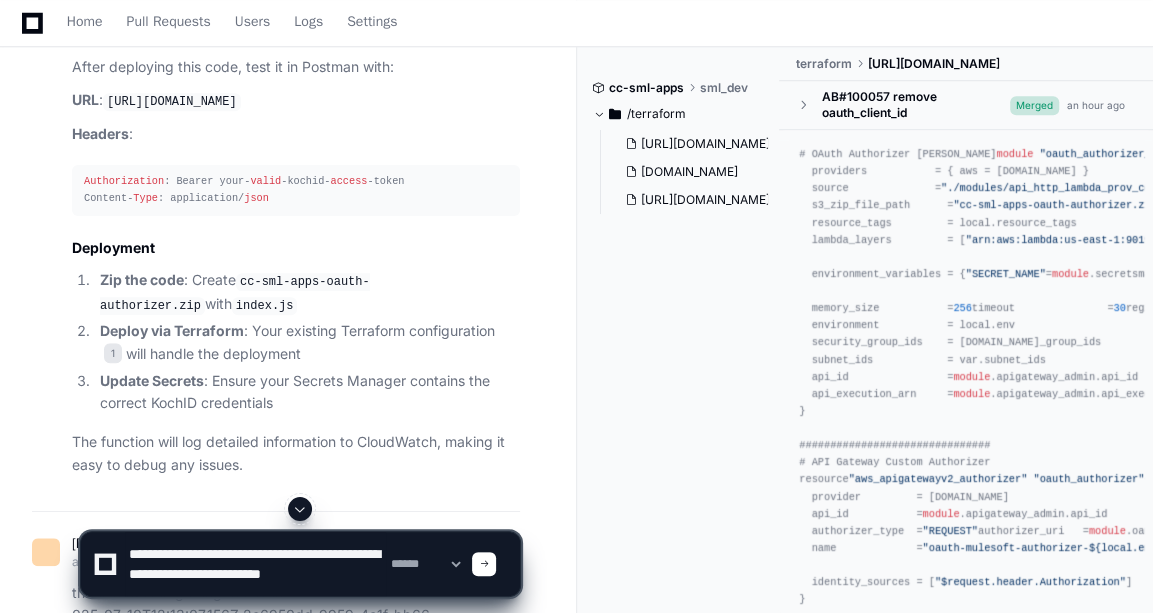type 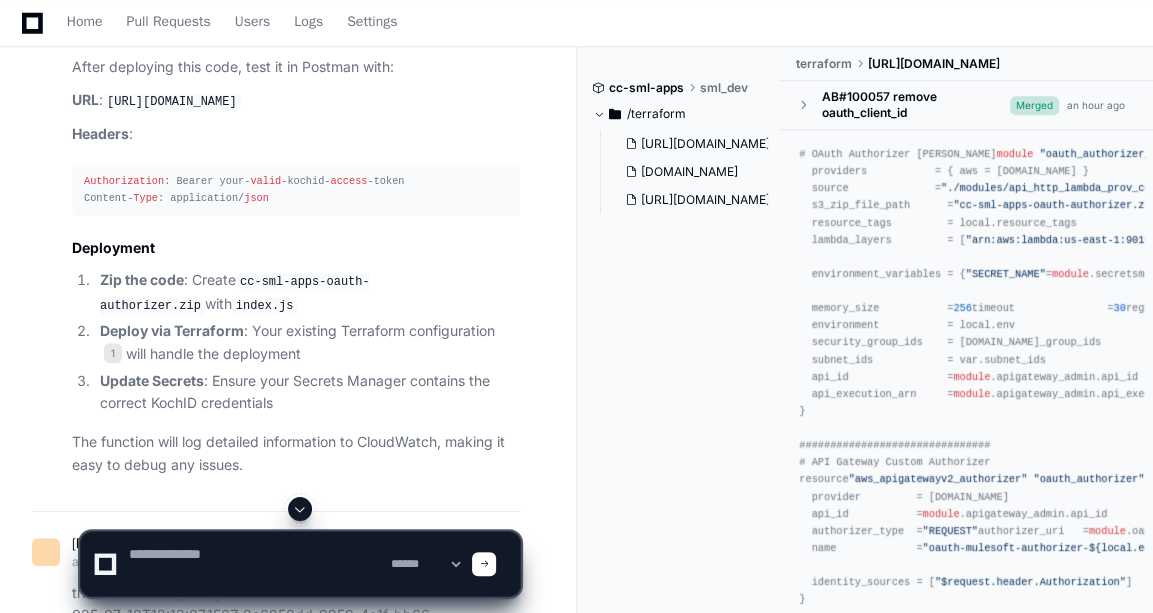 scroll, scrollTop: 0, scrollLeft: 0, axis: both 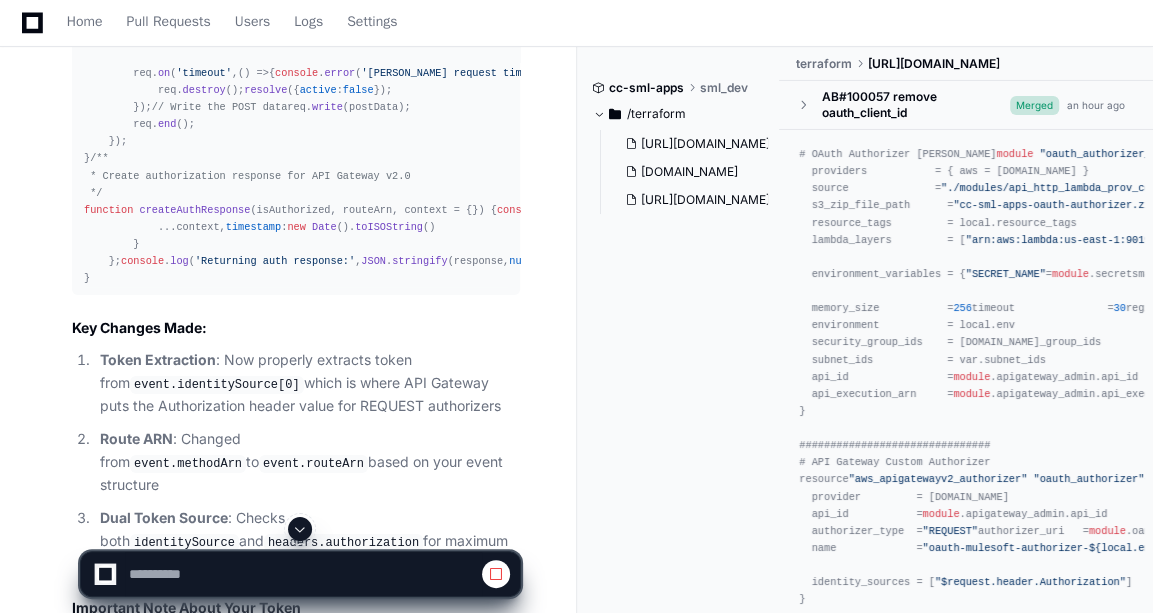 click 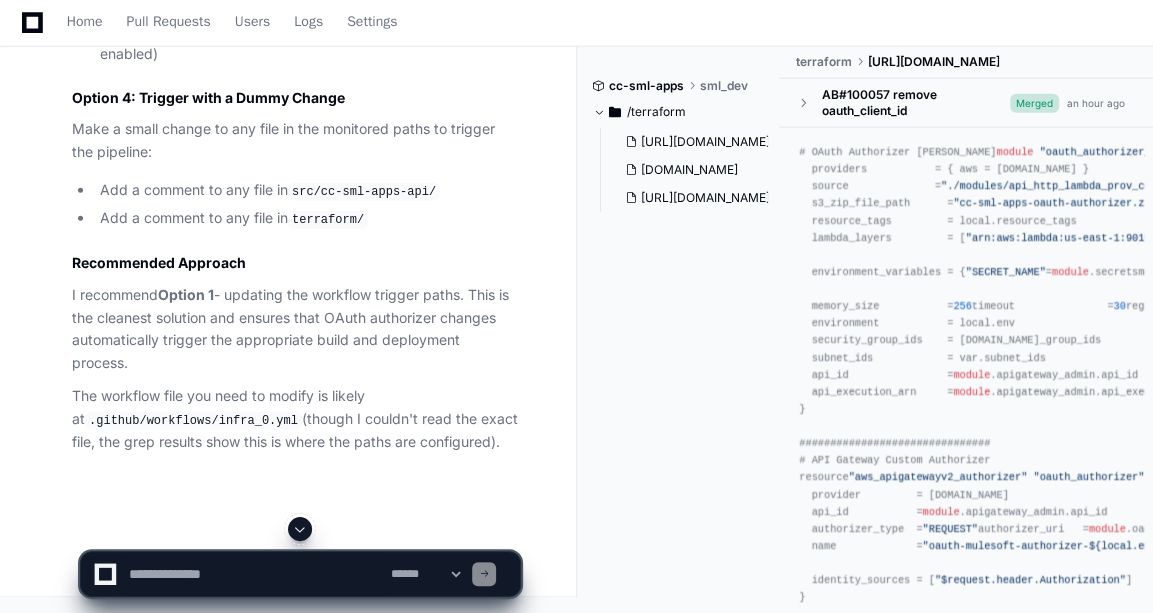 scroll, scrollTop: 19706, scrollLeft: 0, axis: vertical 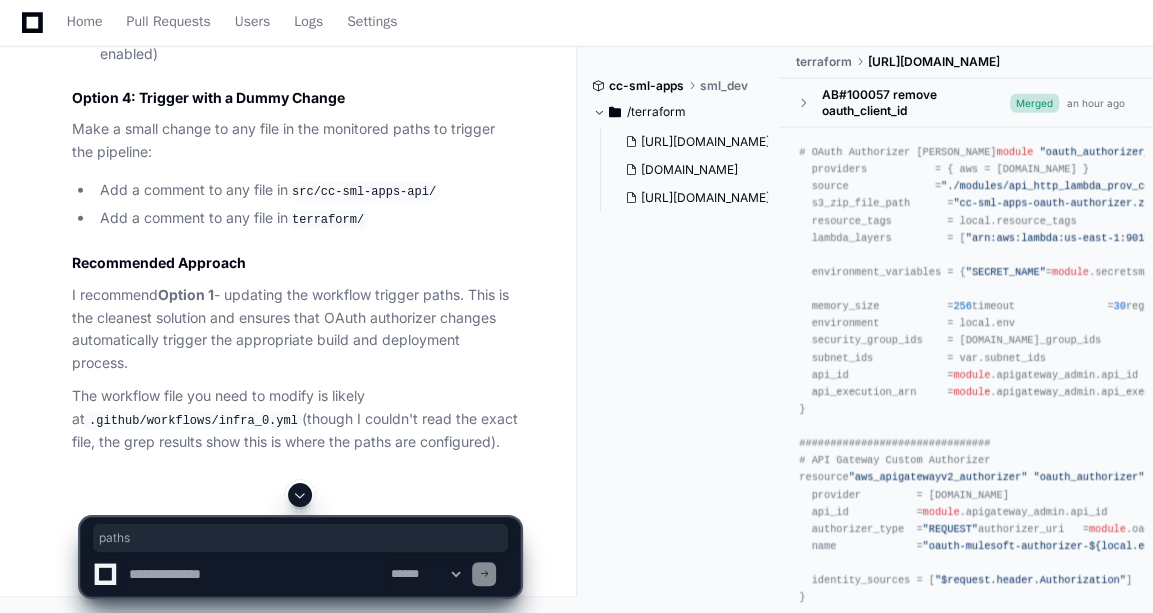 click on "paths:" 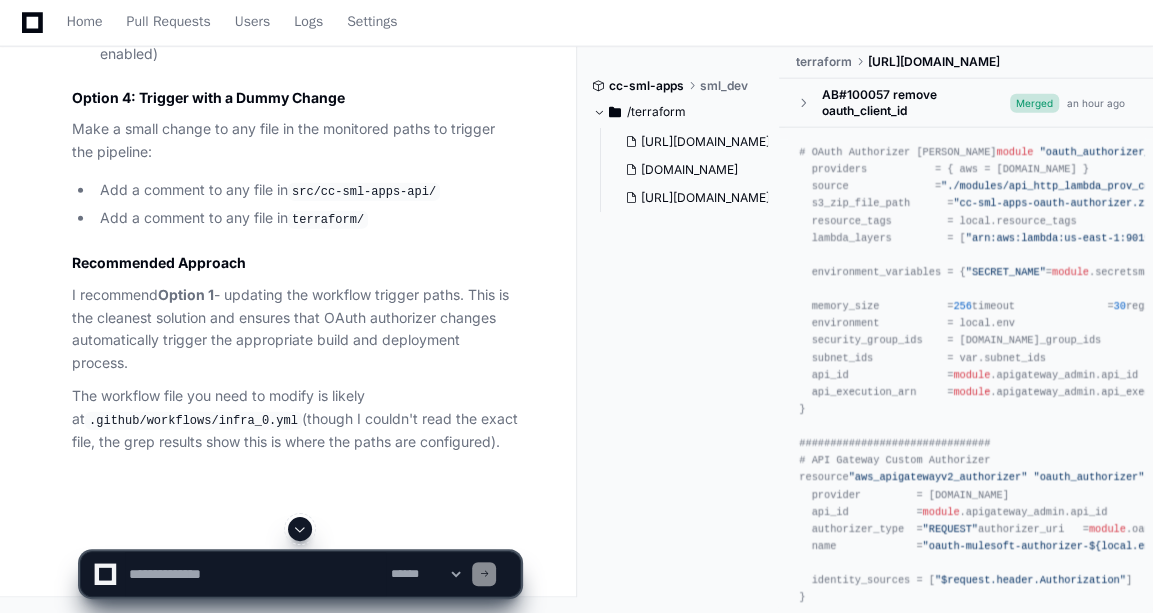 click on "Perfect! I found the issue. Looking at your GitHub Actions workflow configuration, the infrastructure pipeline ( infra_0.yml ) is only triggered by changes to specific paths:
paths:
-   'src/cc-sml-apps-api/**'             # .NET API code
-   '.github/workflows/infra*.yml'       # Workflow files
-   'terraform/**'                       # Infrastructure code
The problem : Your OAuth authorizer is located at  src/cc-sml-apps-oauth-authorizer/ , but this path is  NOT  included in the trigger paths, so changes to  index.mjs  don't trigger the pipeline.
However, I can see that the OAuth authorizer  IS  being built by the pipeline (in  infra_1_build-dotnet_admin.yml  lines 105-112), it's just not triggered by changes to that directory.
Solutions:
Option 1: Add the OAuth Authorizer Path to the Trigger (Recommended)
Update the  .github/workflows/infra_0.yml  file to include the OAuth authorizer path:
on:
push:
branches:  [  sml_dev  ]
paths:
-
-
-" 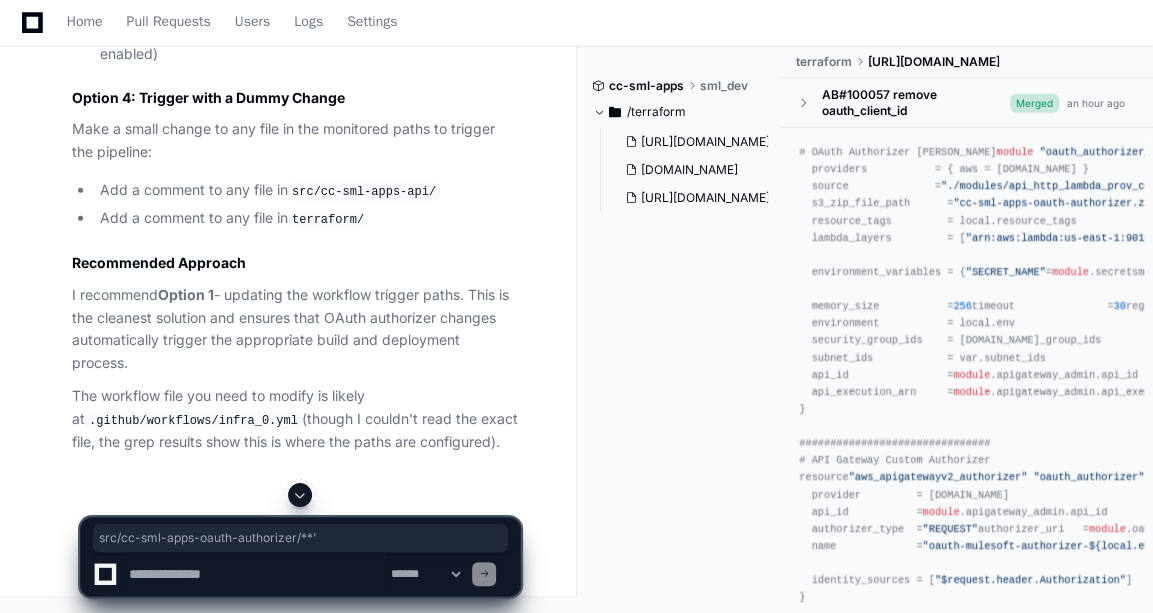 drag, startPoint x: 133, startPoint y: 130, endPoint x: 334, endPoint y: 131, distance: 201.00249 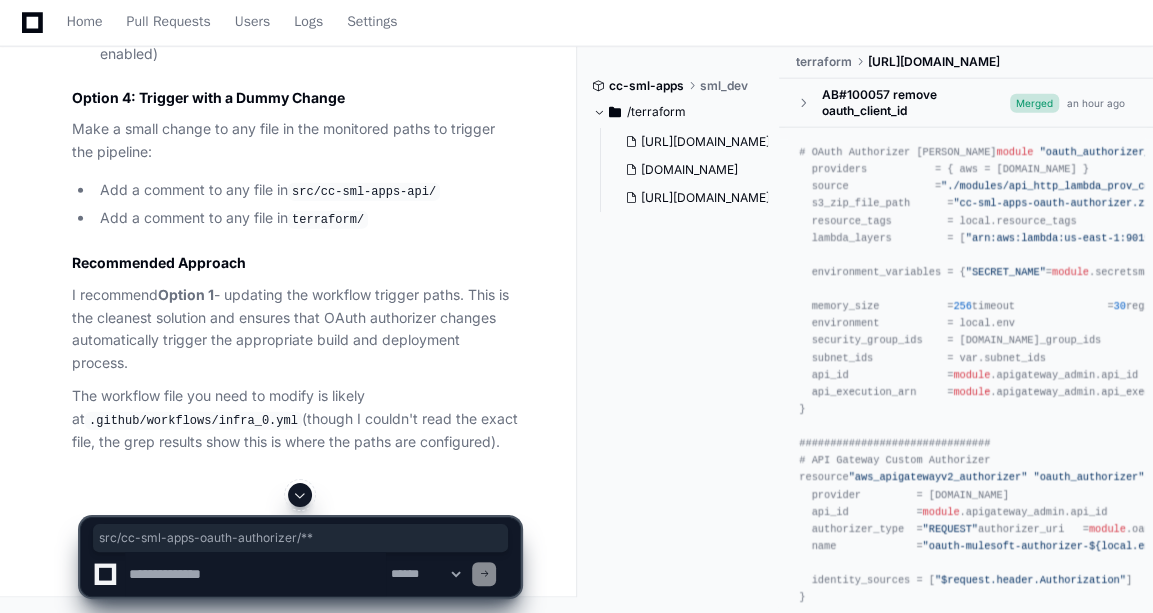 copy on "src/cc-sml-apps-oauth-authorizer/**" 